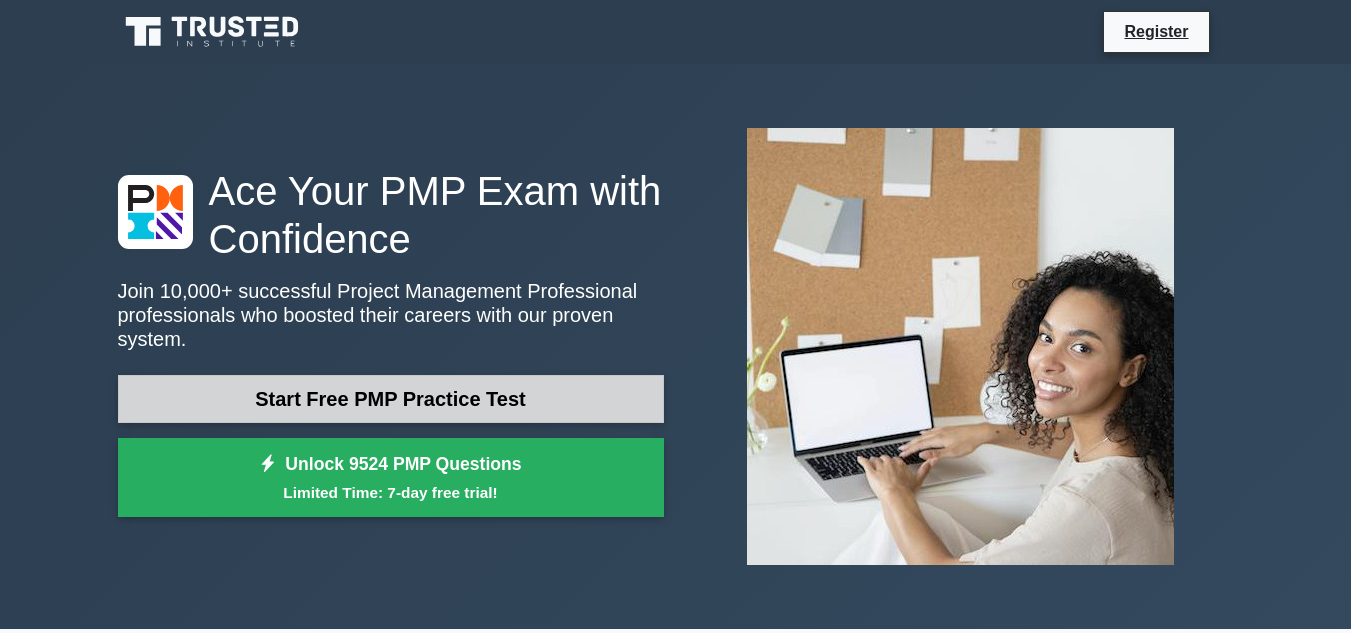 scroll, scrollTop: 0, scrollLeft: 0, axis: both 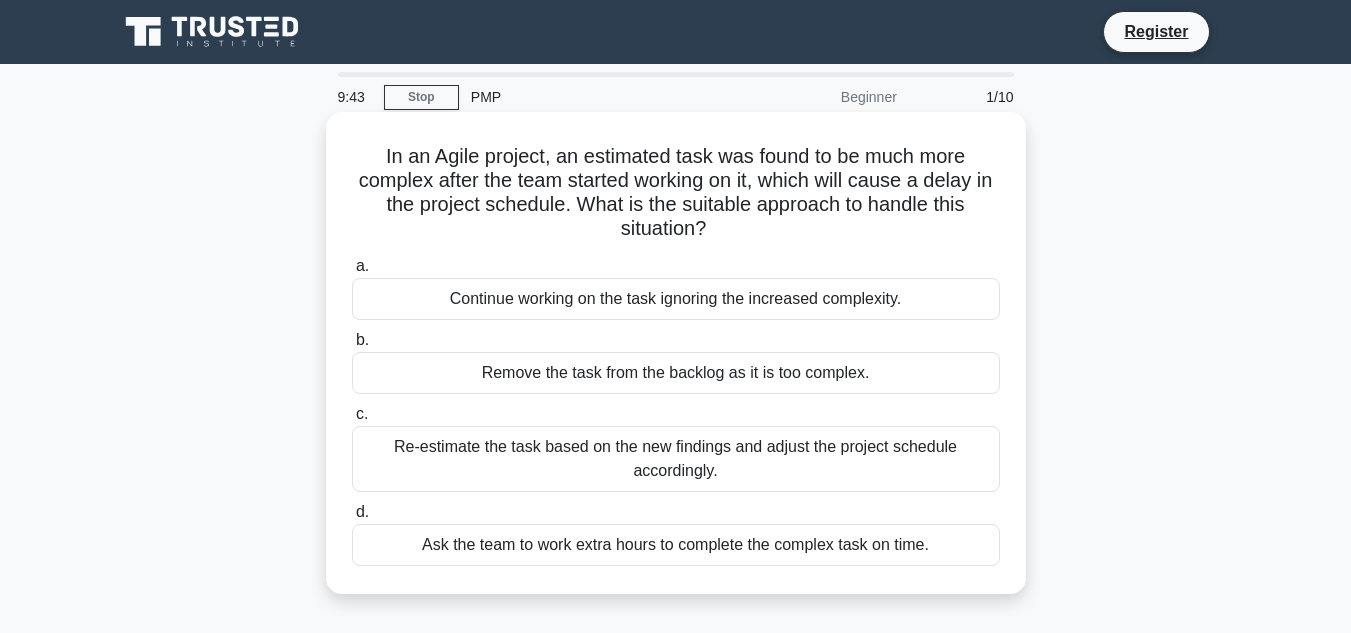 click on "Re-estimate the task based on the new findings and adjust the project schedule accordingly." at bounding box center [676, 459] 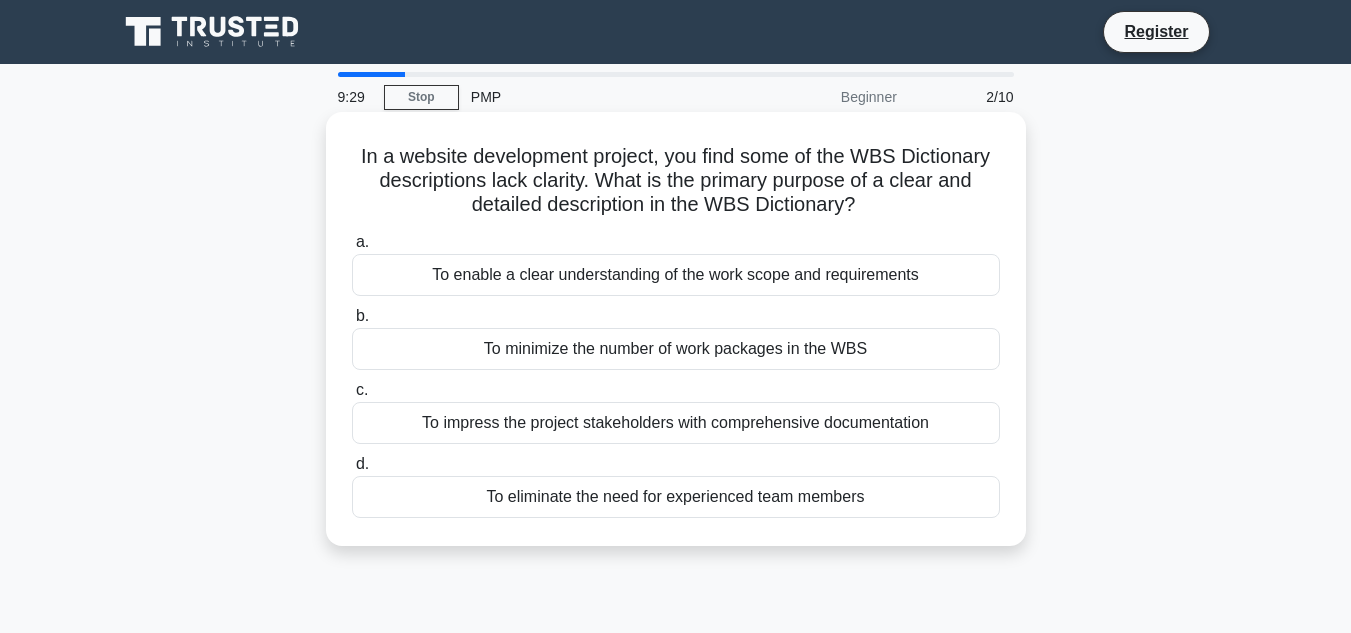 click on "To enable a clear understanding of the work scope and requirements" at bounding box center (676, 275) 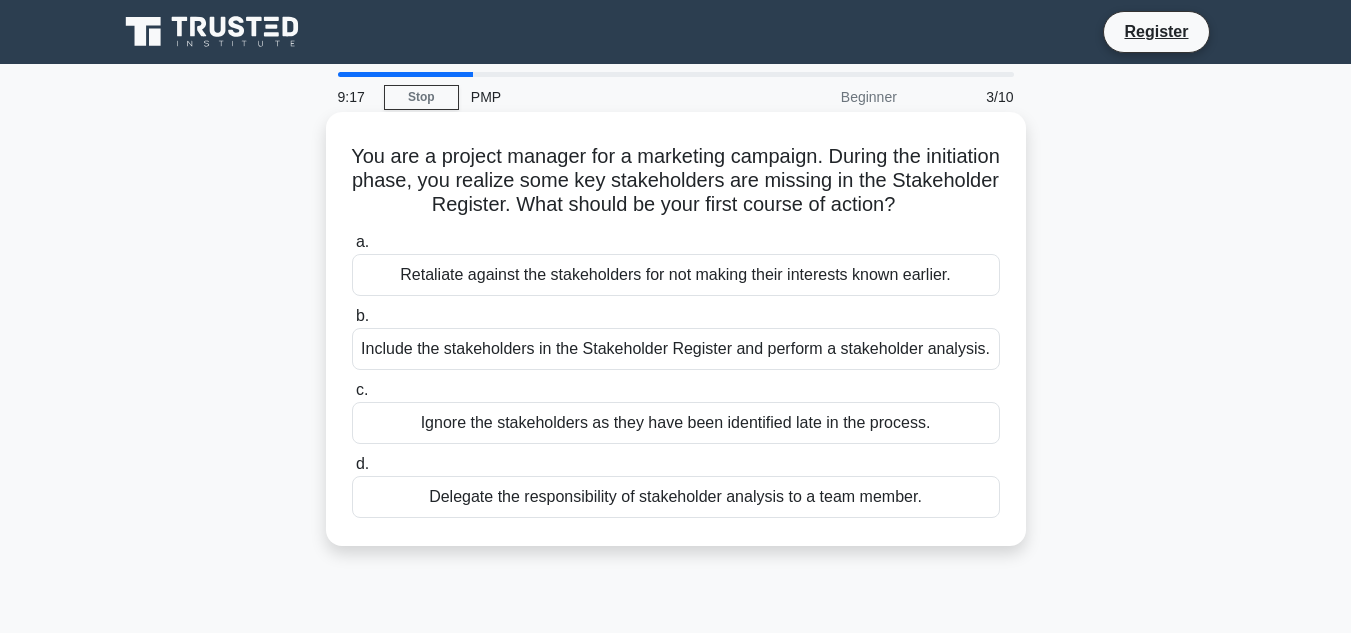 click on "Include the stakeholders in the Stakeholder Register and perform a stakeholder analysis." at bounding box center (676, 349) 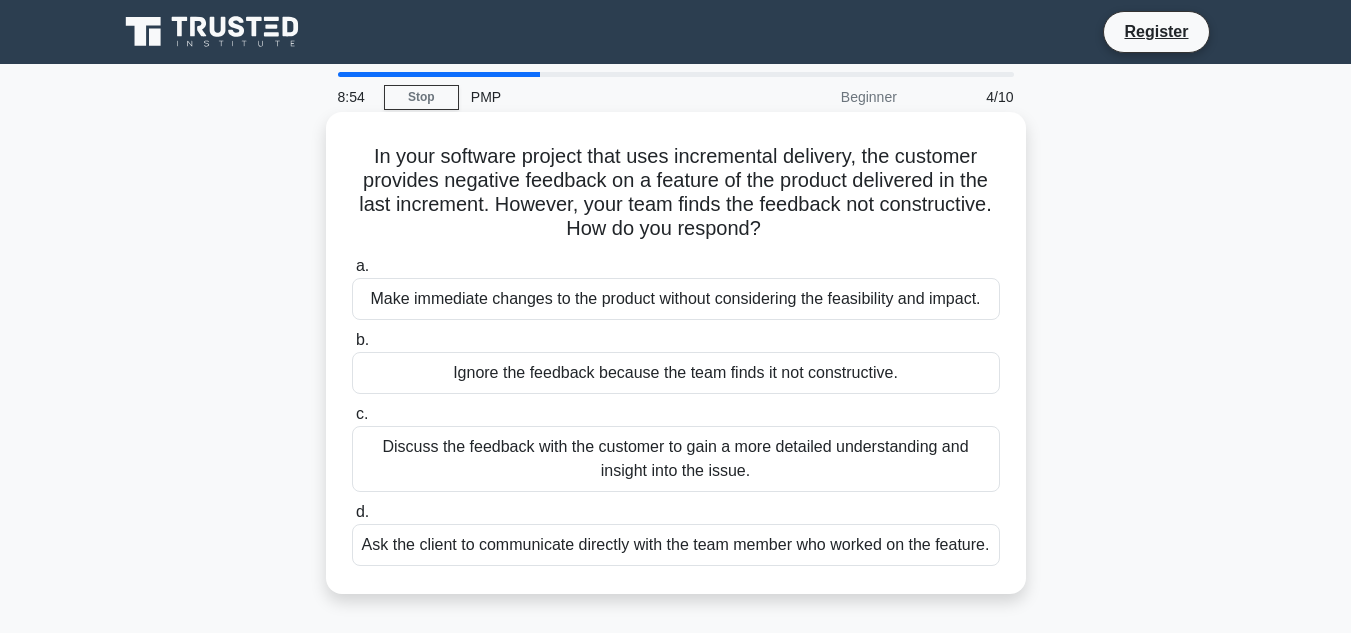 click on "Discuss the feedback with the customer to gain a more detailed understanding and insight into the issue." at bounding box center [676, 459] 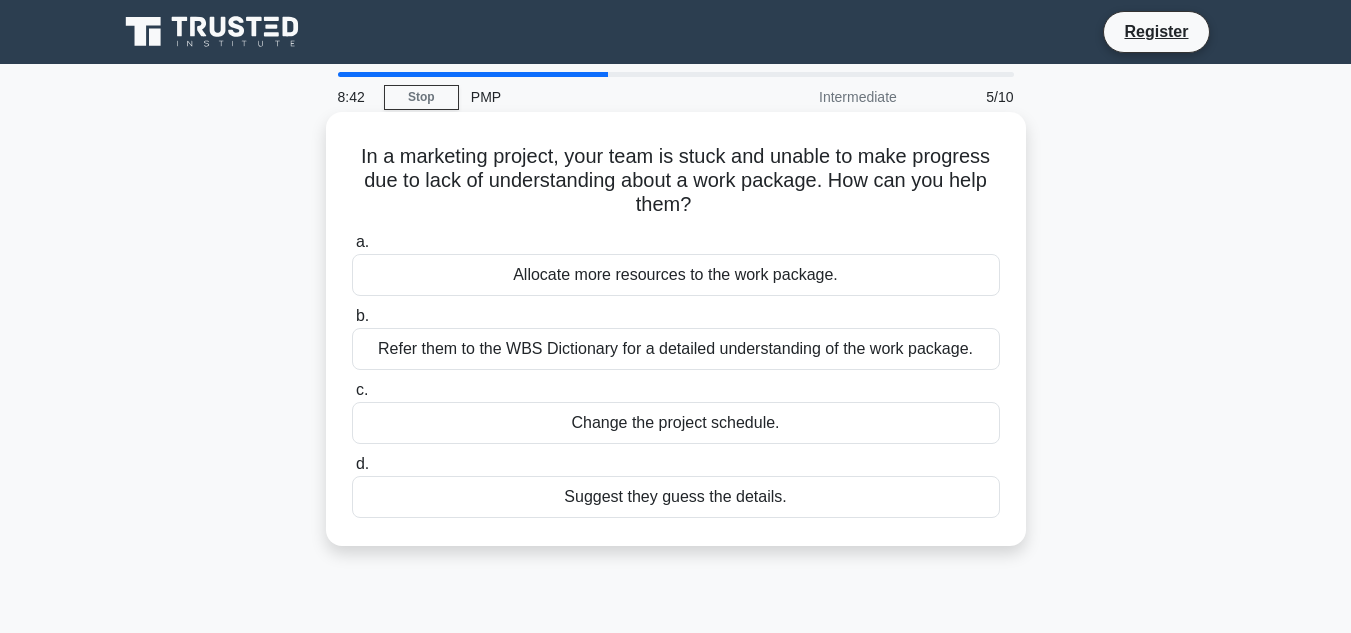 click on "Refer them to the WBS Dictionary for a detailed understanding of the work package." at bounding box center (676, 349) 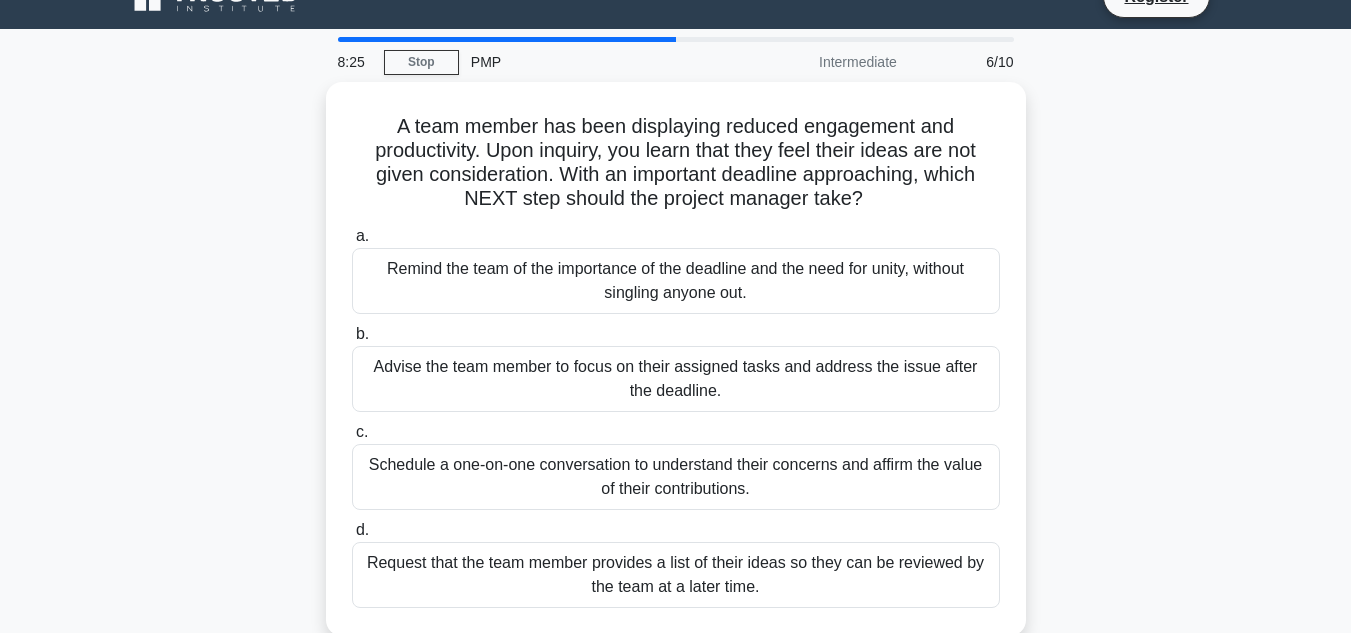 scroll, scrollTop: 0, scrollLeft: 0, axis: both 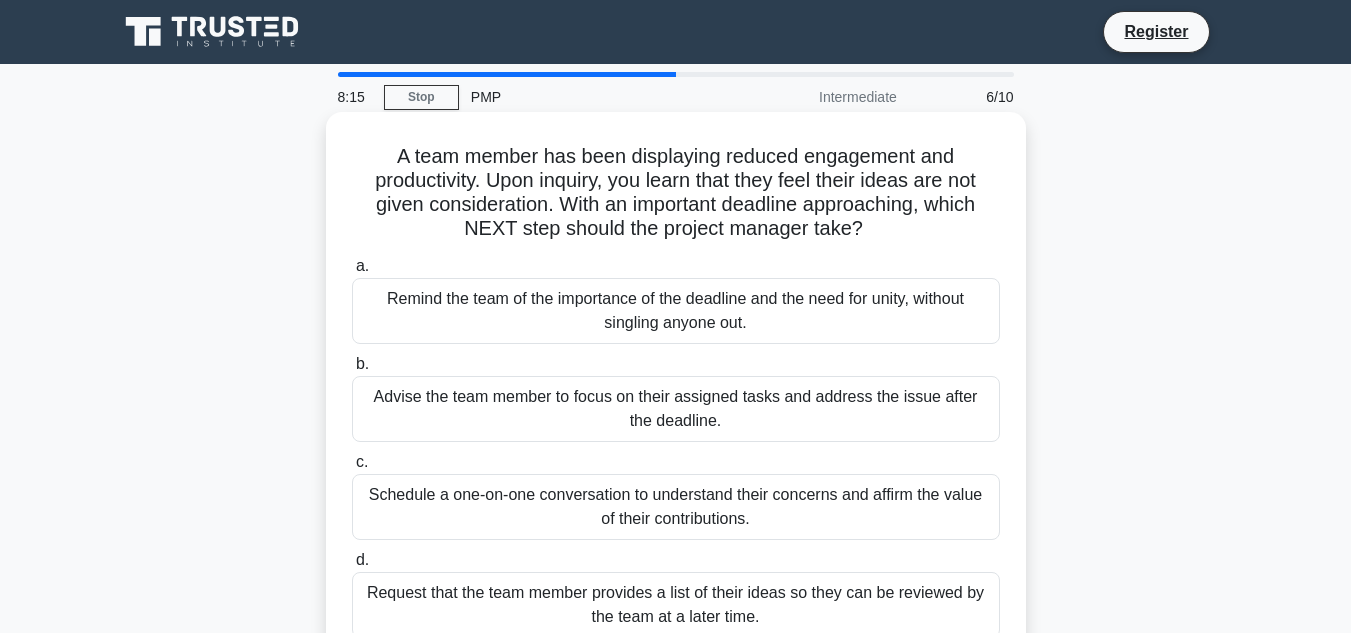 click on "Remind the team of the importance of the deadline and the need for unity, without singling anyone out." at bounding box center [676, 311] 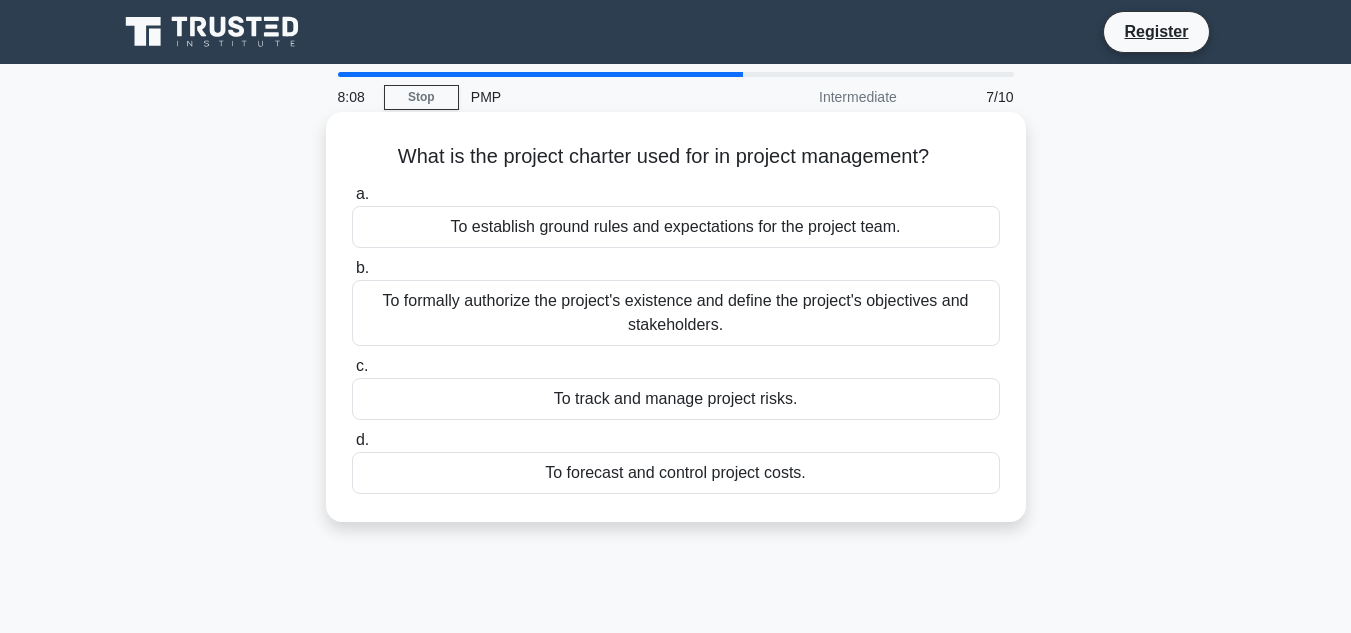 click on "To formally authorize the project's existence and define the project's objectives and stakeholders." at bounding box center [676, 313] 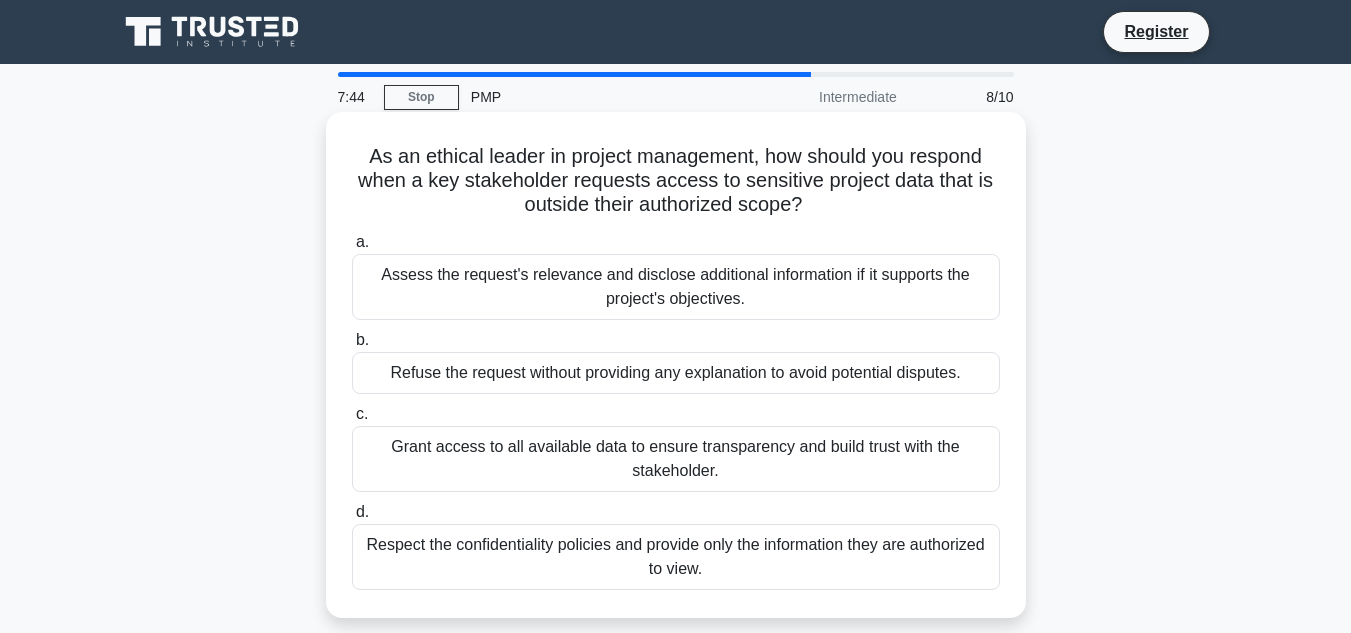 click on "Respect the confidentiality policies and provide only the information they are authorized to view." at bounding box center [676, 557] 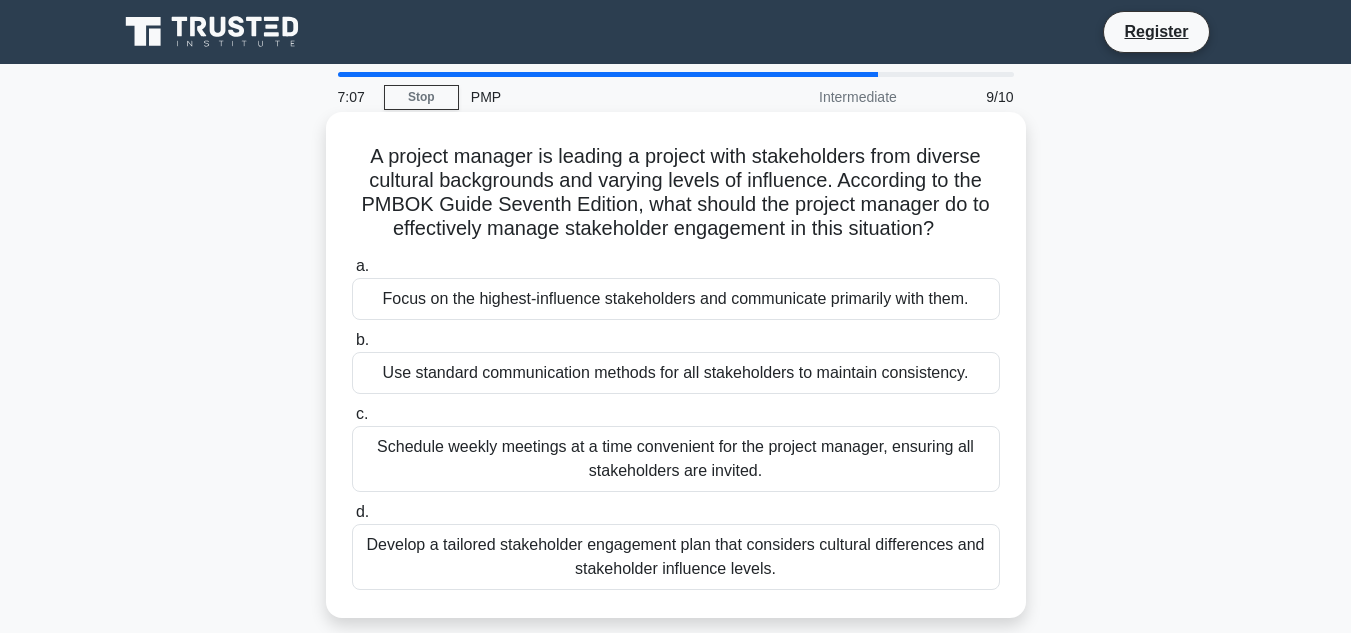 click on "Use standard communication methods for all stakeholders to maintain consistency." at bounding box center [676, 373] 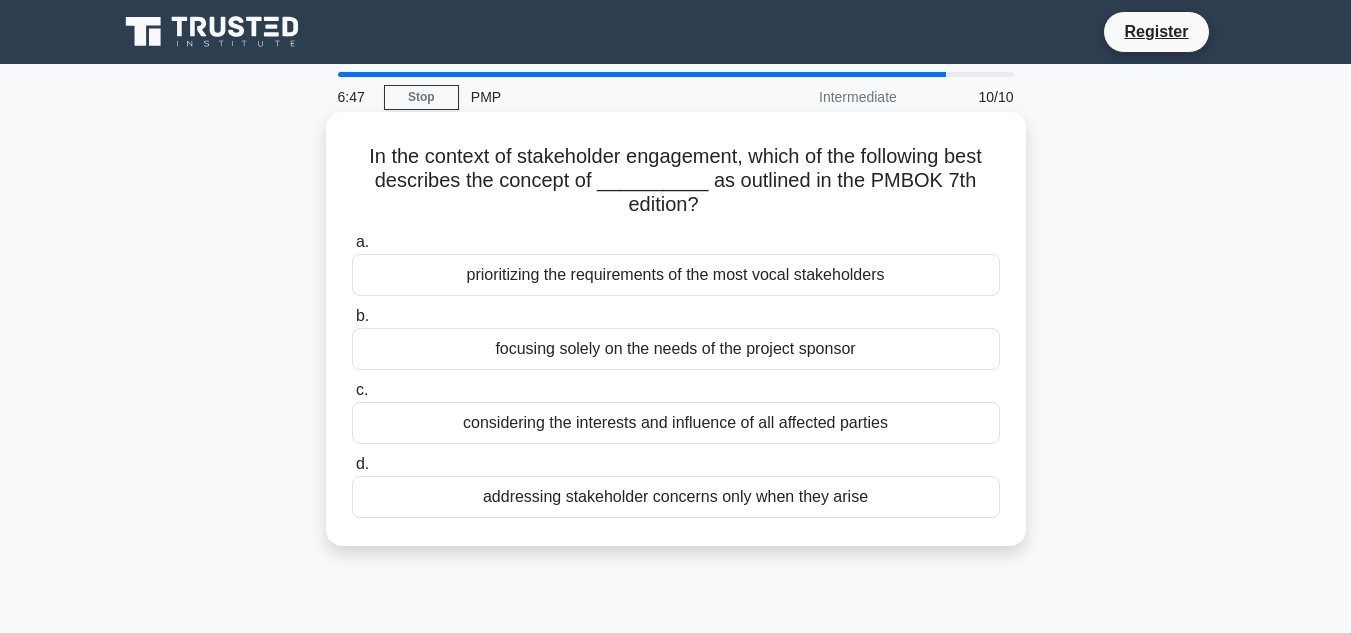 click on "considering the interests and influence of all affected parties" at bounding box center [676, 423] 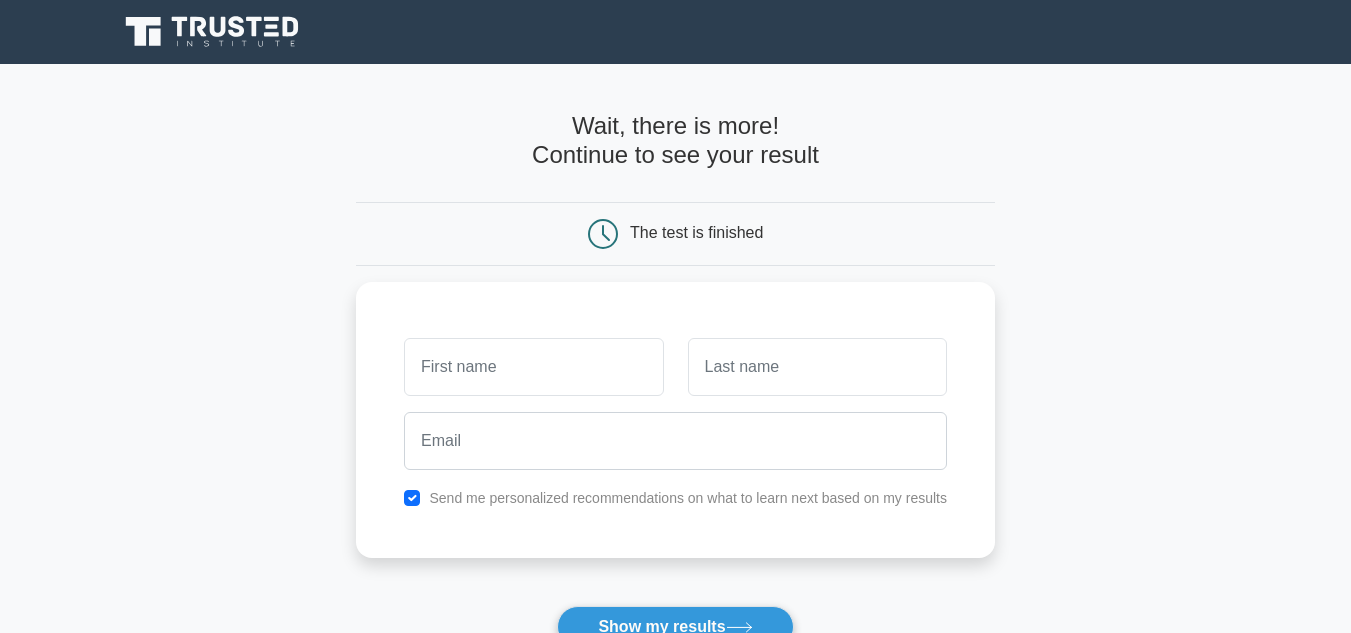 scroll, scrollTop: 0, scrollLeft: 0, axis: both 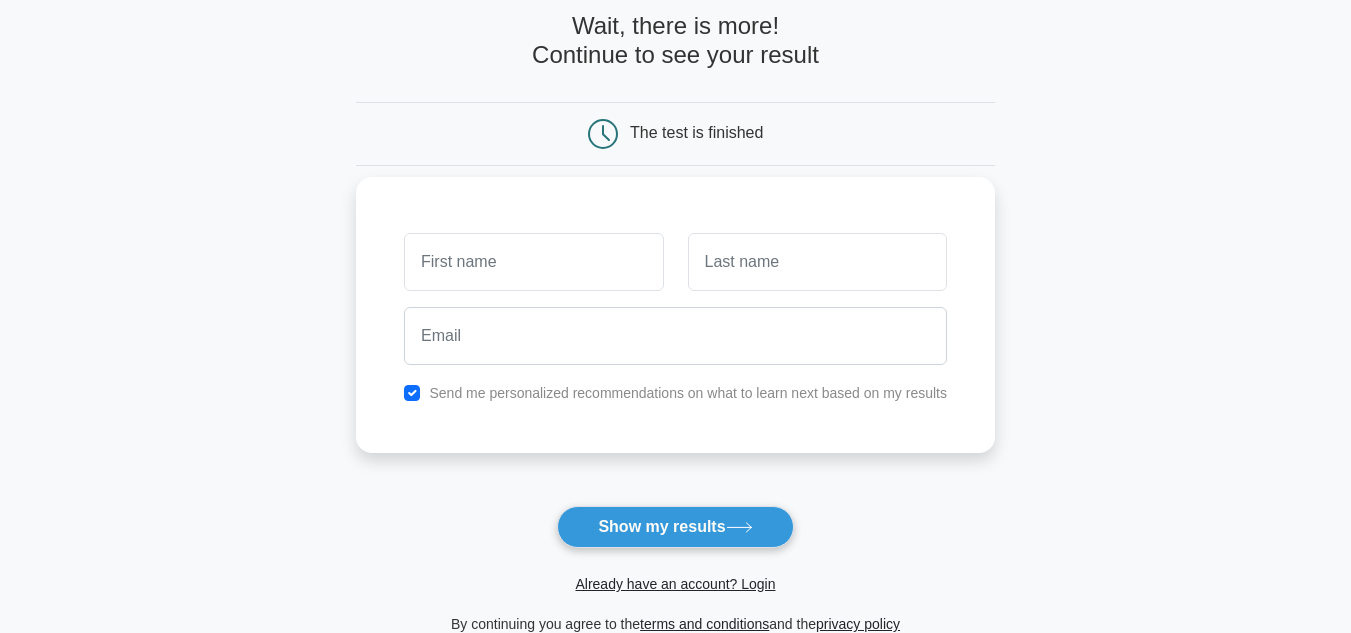 click at bounding box center [533, 262] 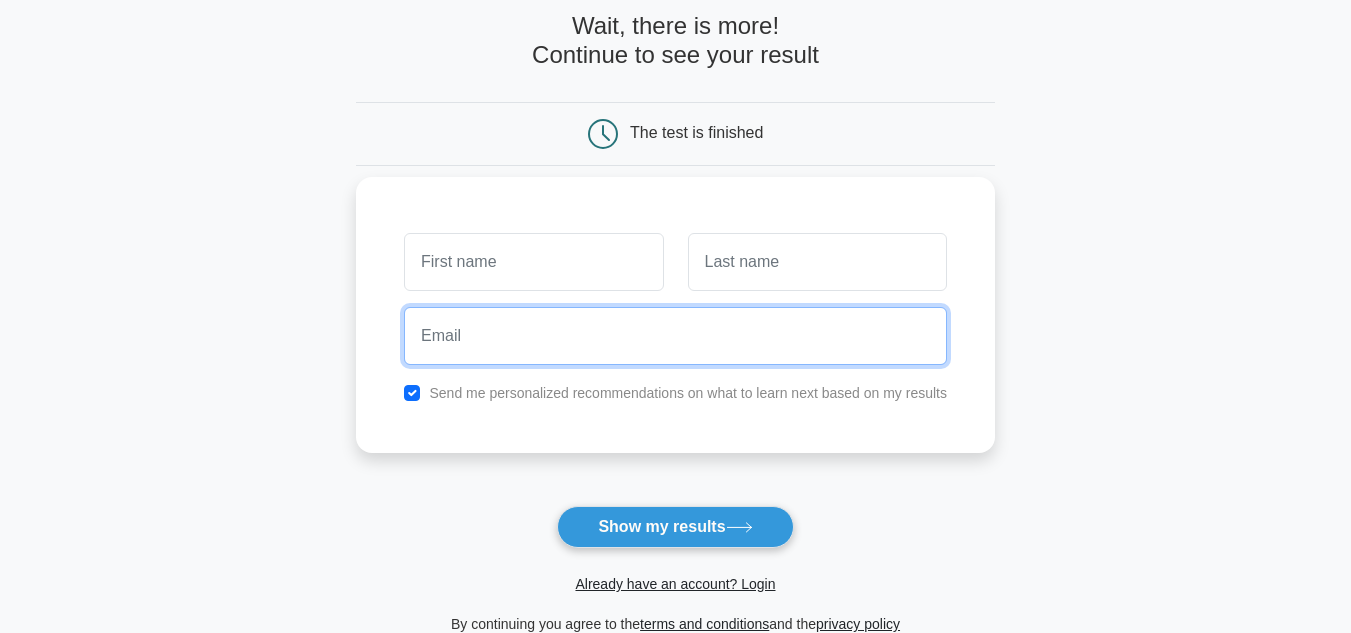 click at bounding box center [675, 336] 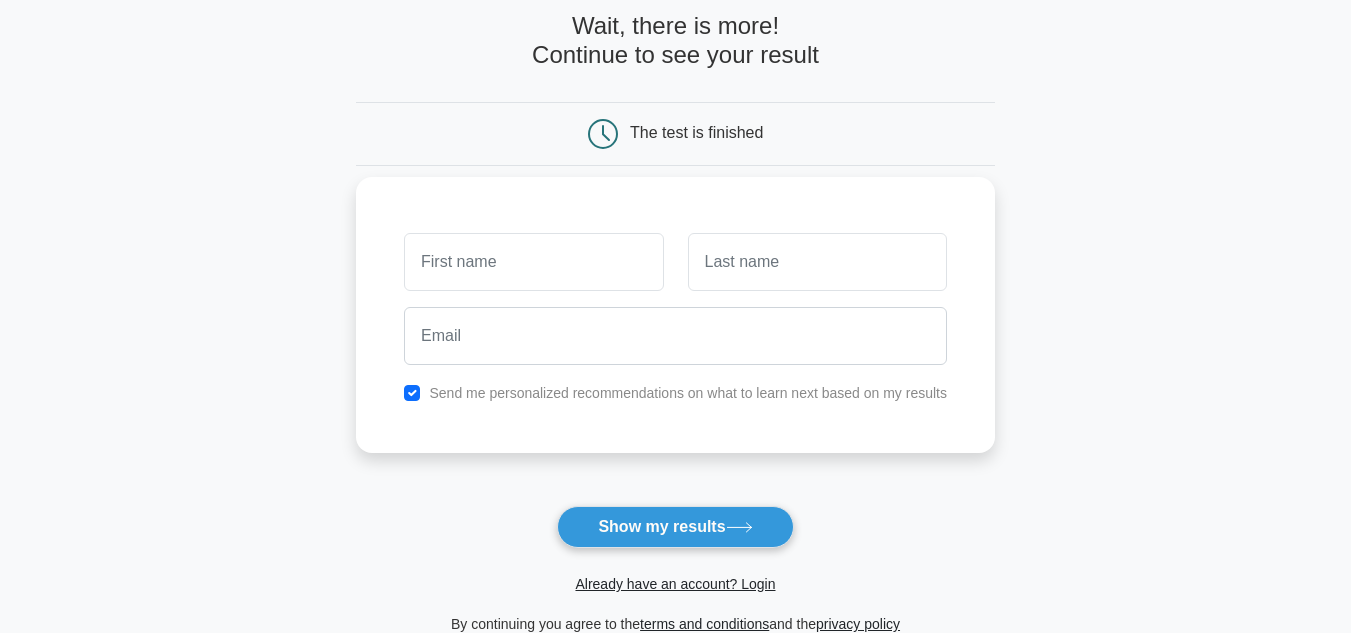 click on "Send me personalized recommendations on what to learn next based on my results" at bounding box center (688, 393) 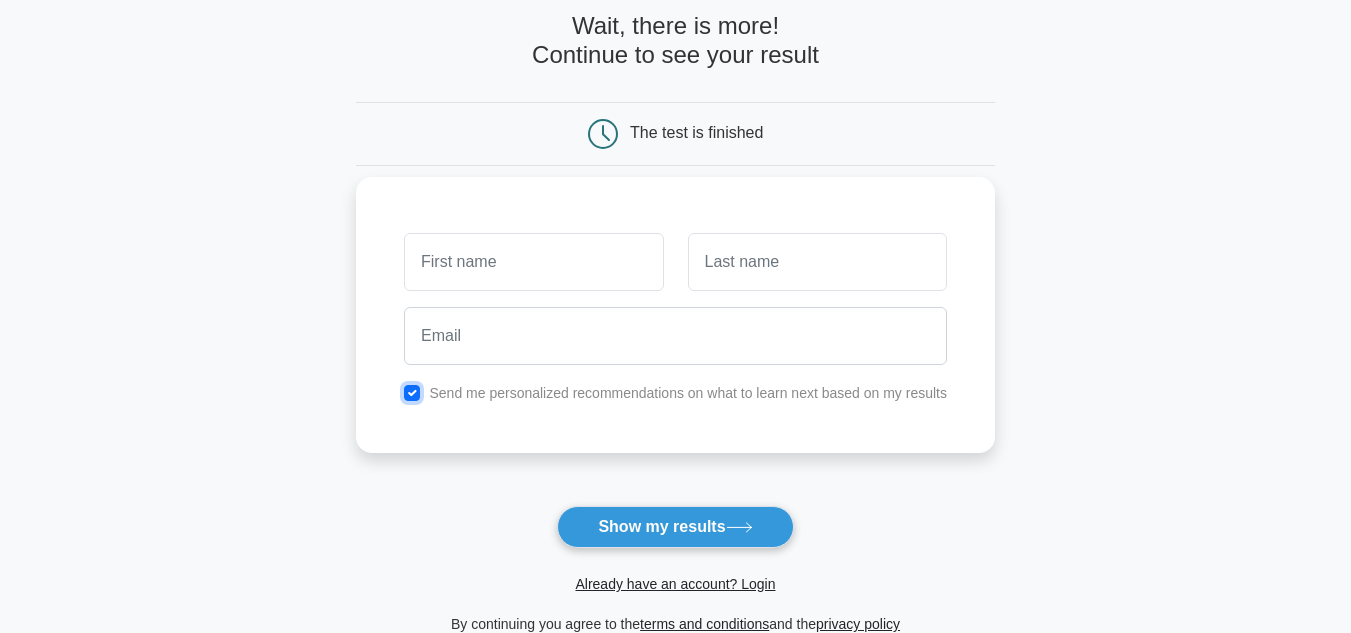 click at bounding box center [412, 393] 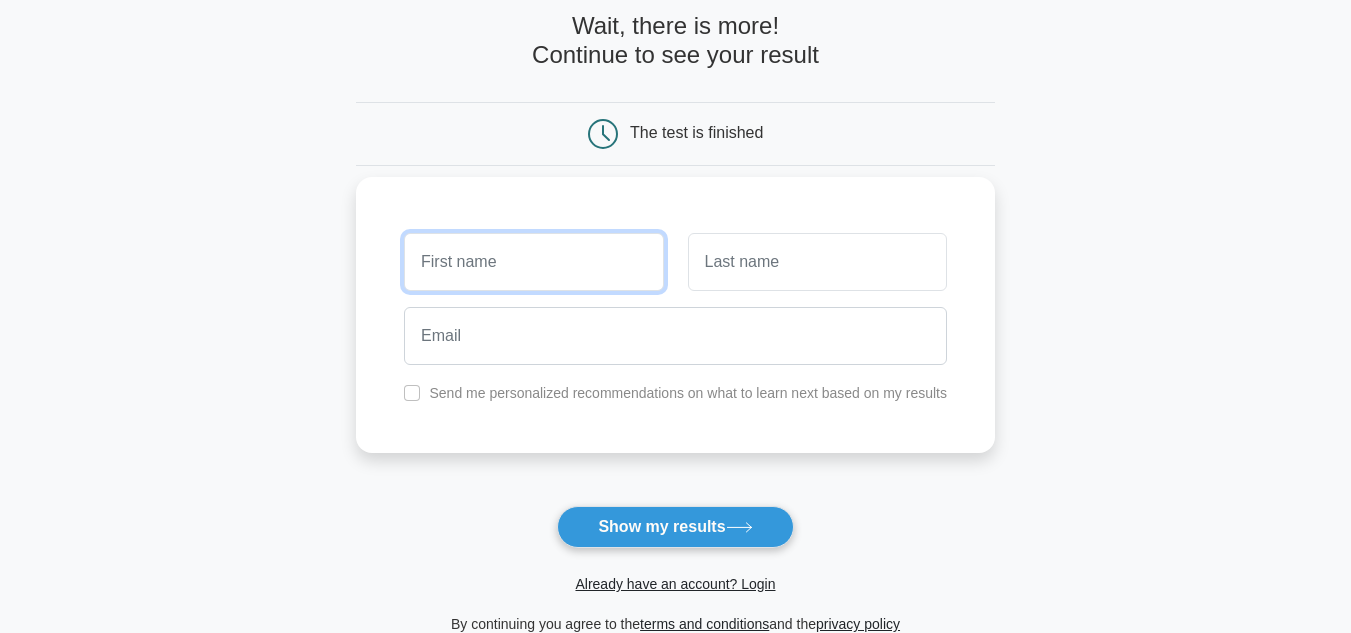 click at bounding box center (533, 262) 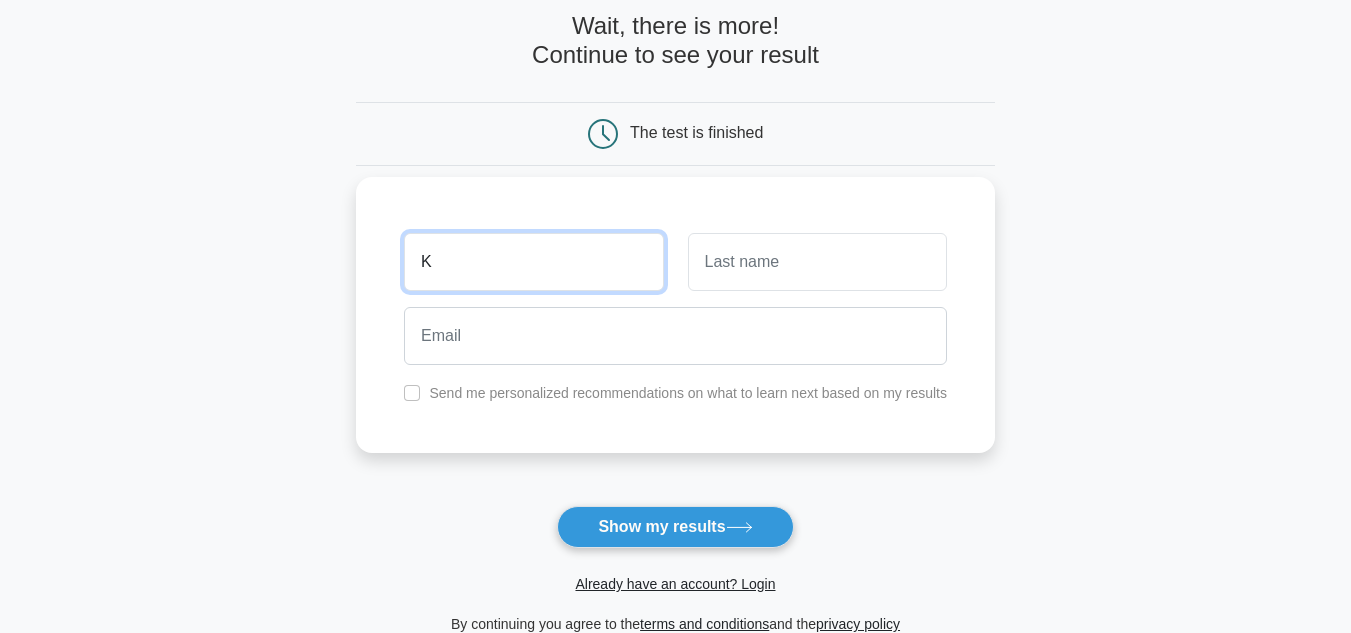 type on "K" 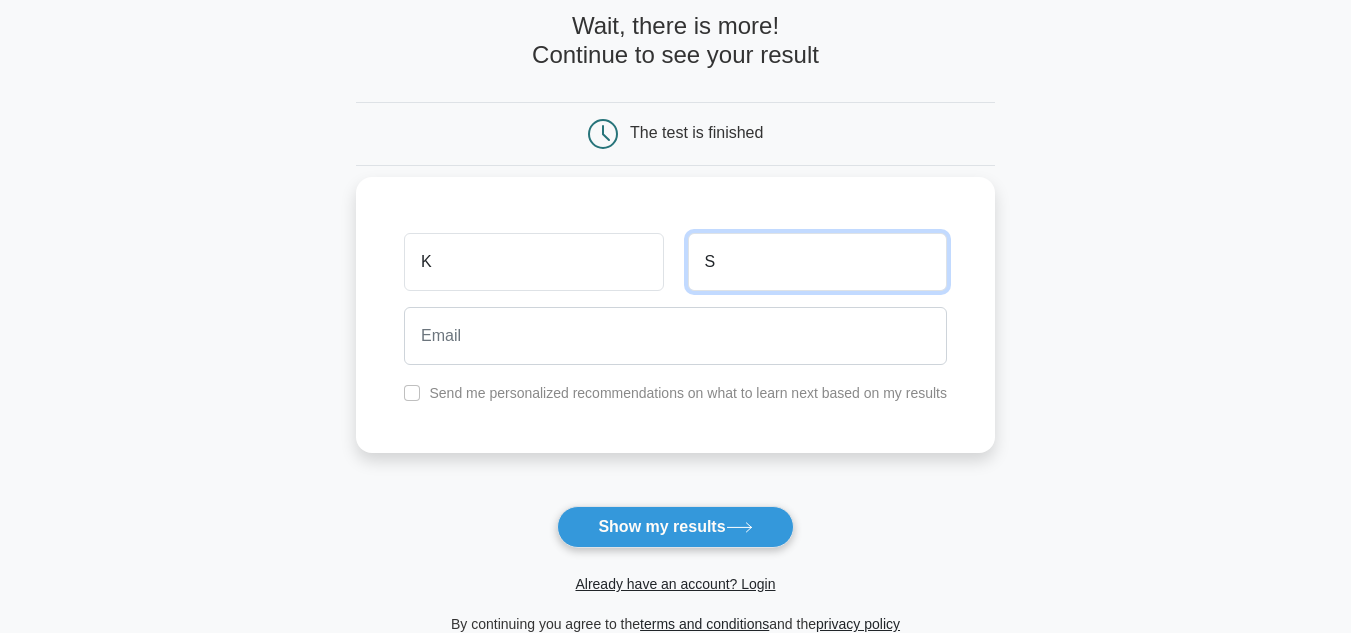 type on "S" 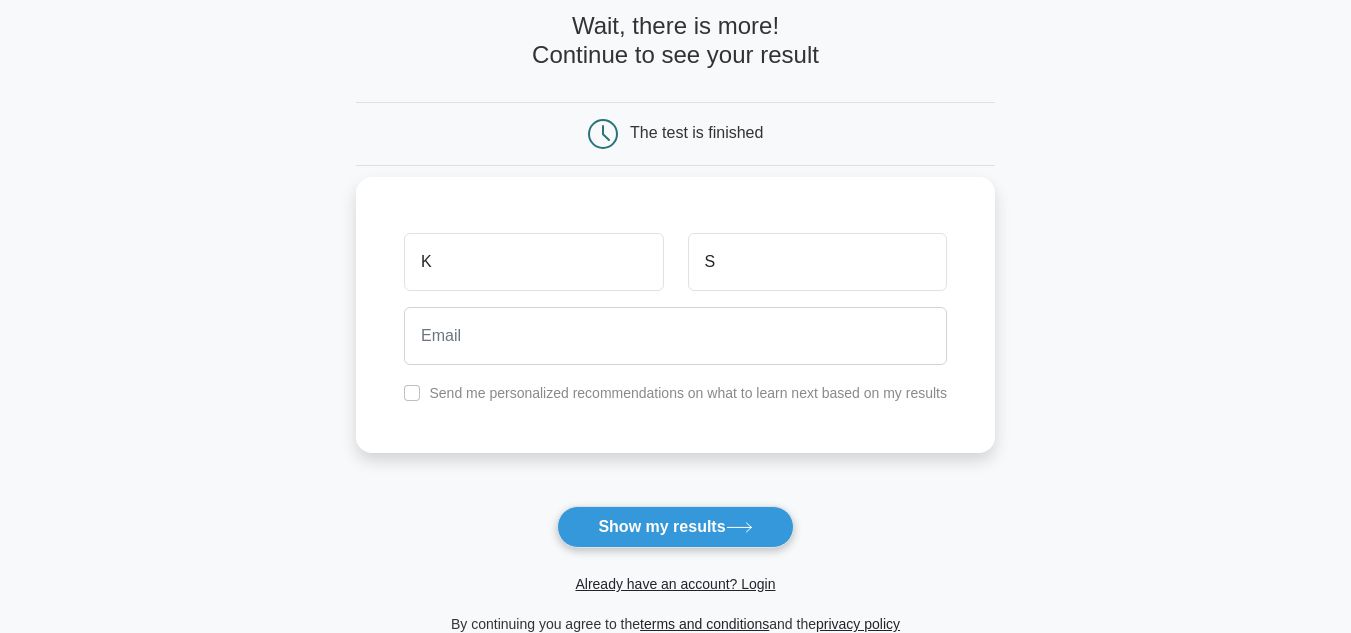 click at bounding box center (675, 336) 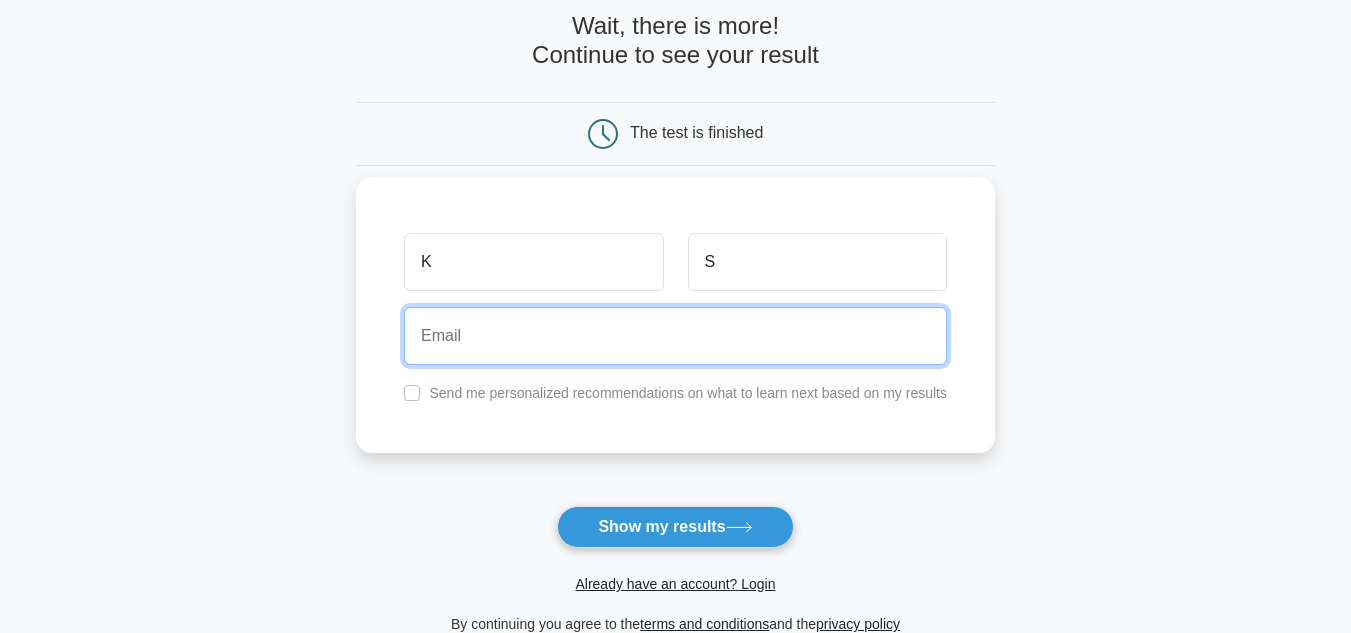 click at bounding box center [675, 336] 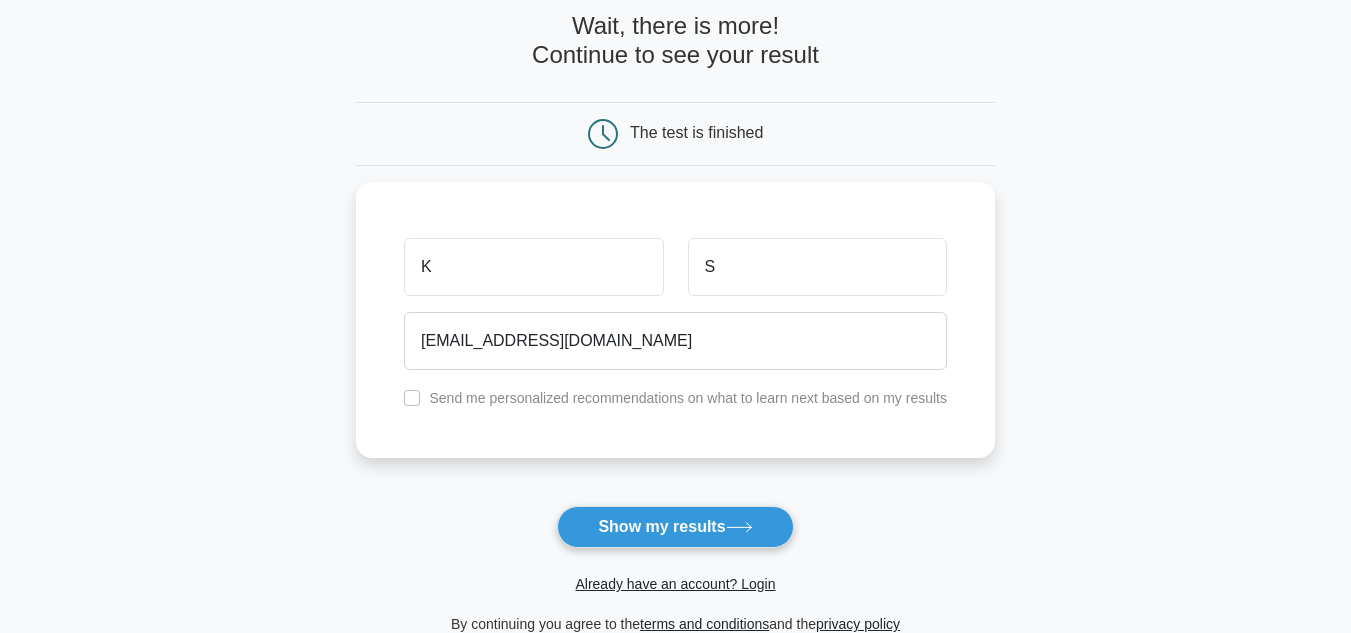 click on "Show my results" at bounding box center (675, 527) 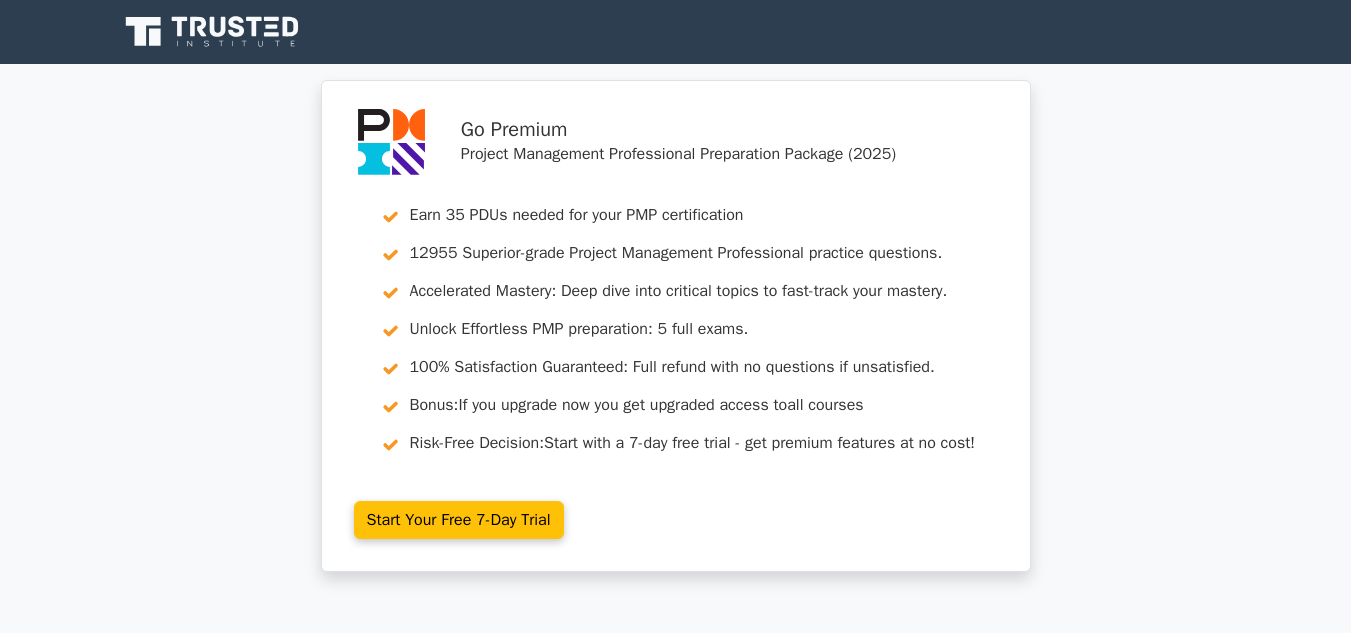 scroll, scrollTop: 0, scrollLeft: 0, axis: both 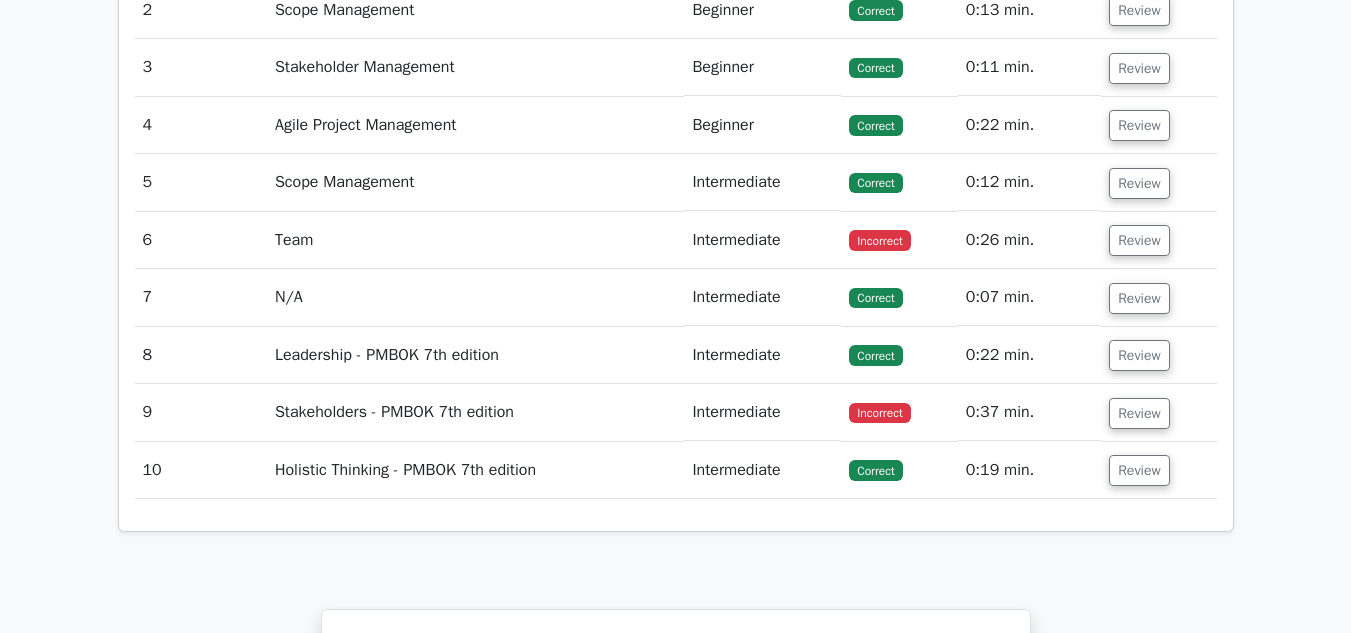 click on "Team" at bounding box center (476, 240) 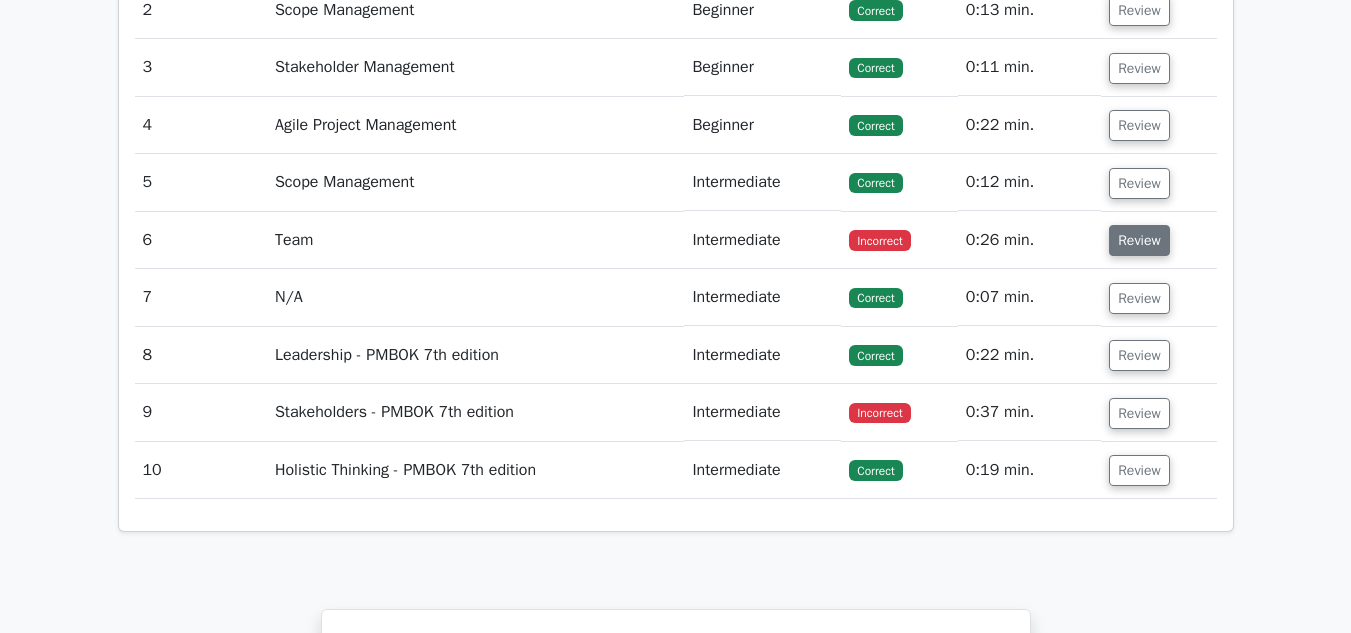 click on "Review" at bounding box center [1139, 240] 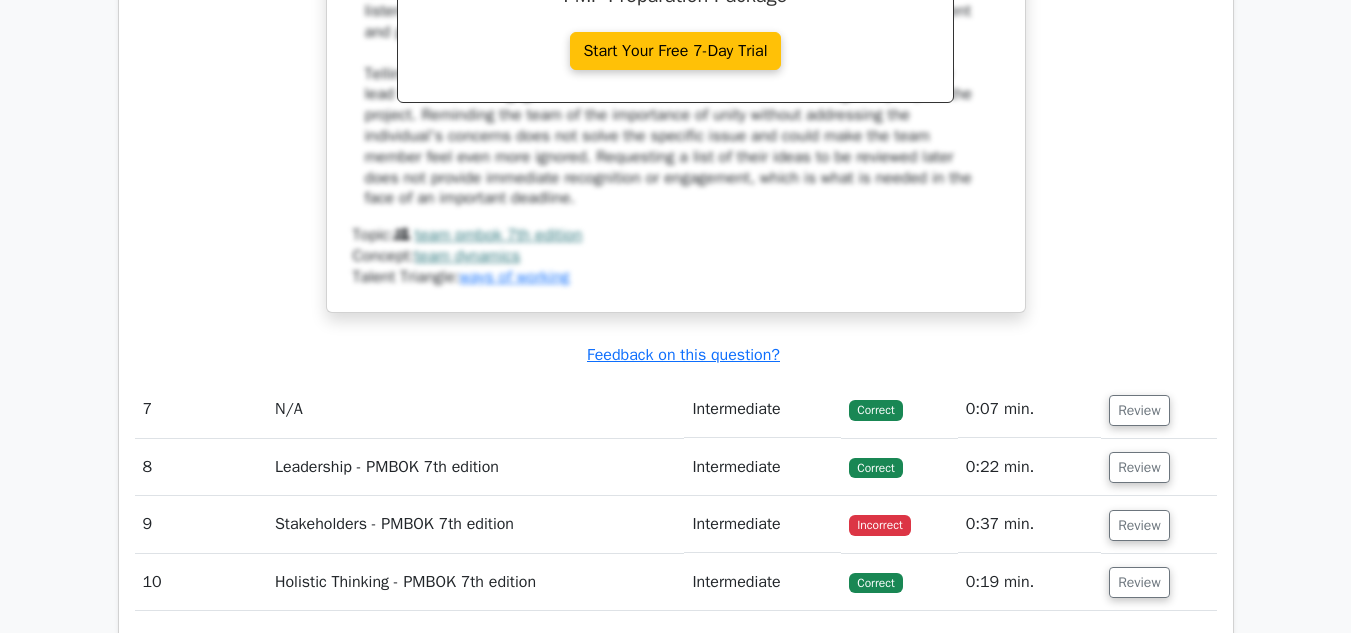 scroll, scrollTop: 3800, scrollLeft: 0, axis: vertical 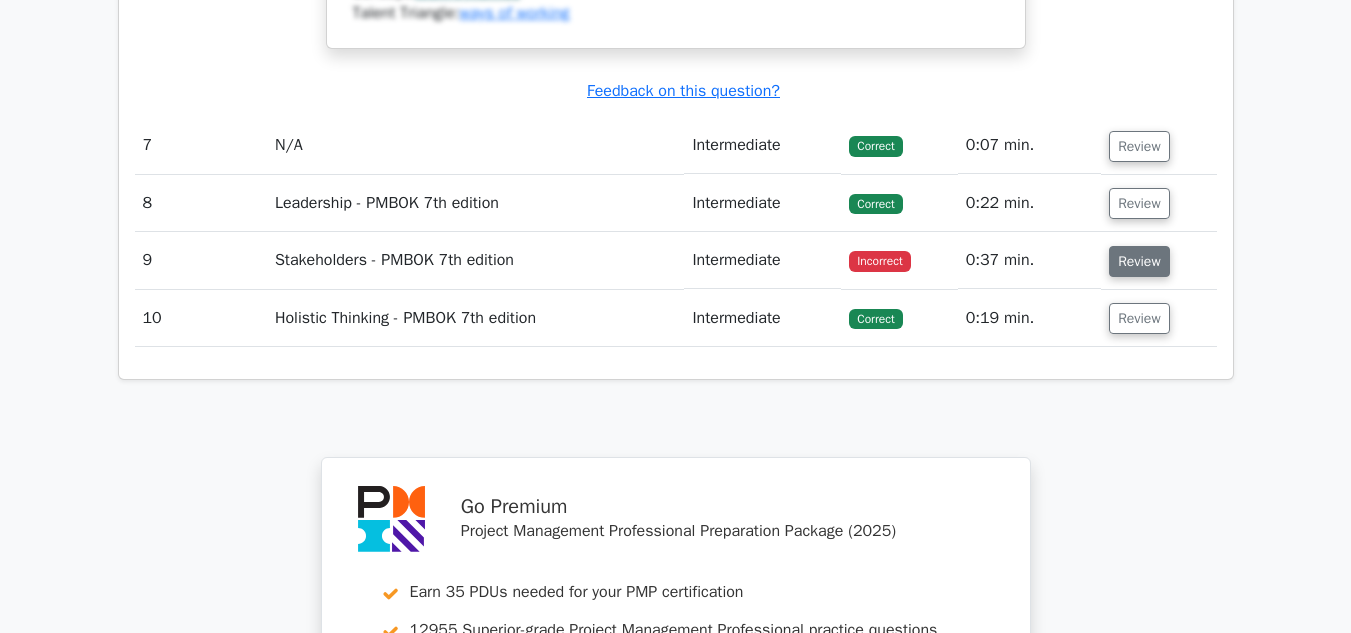 click on "Review" at bounding box center (1139, 261) 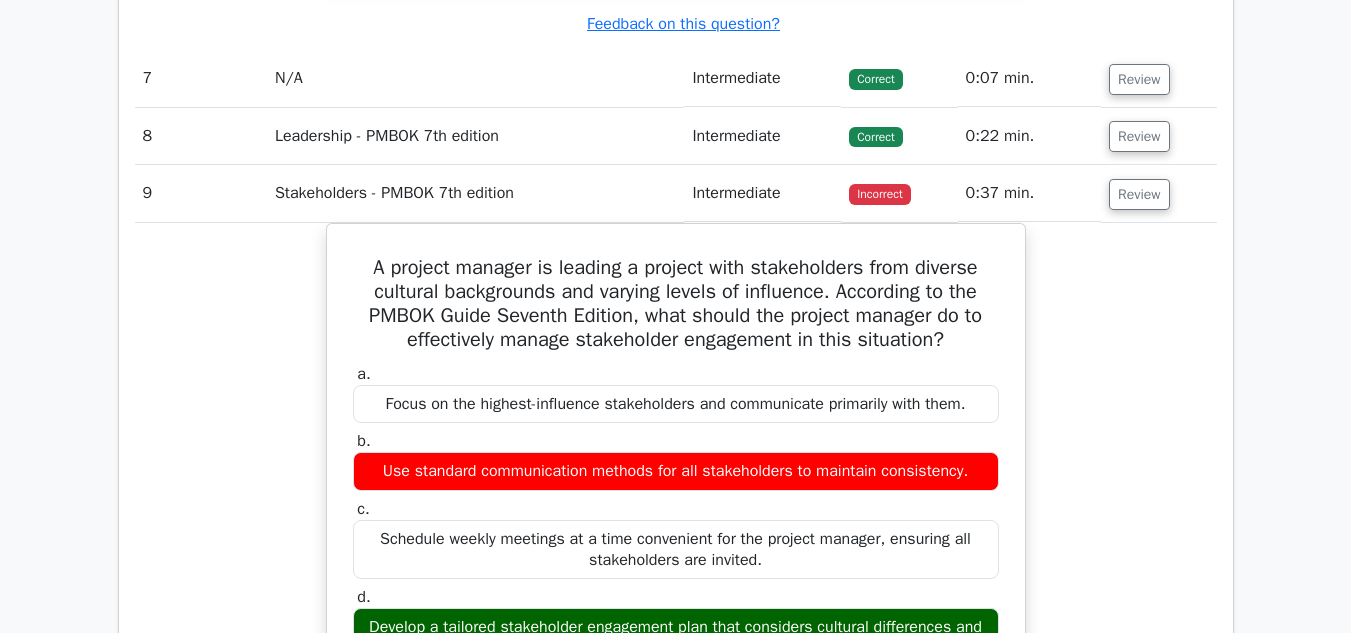 scroll, scrollTop: 3900, scrollLeft: 0, axis: vertical 